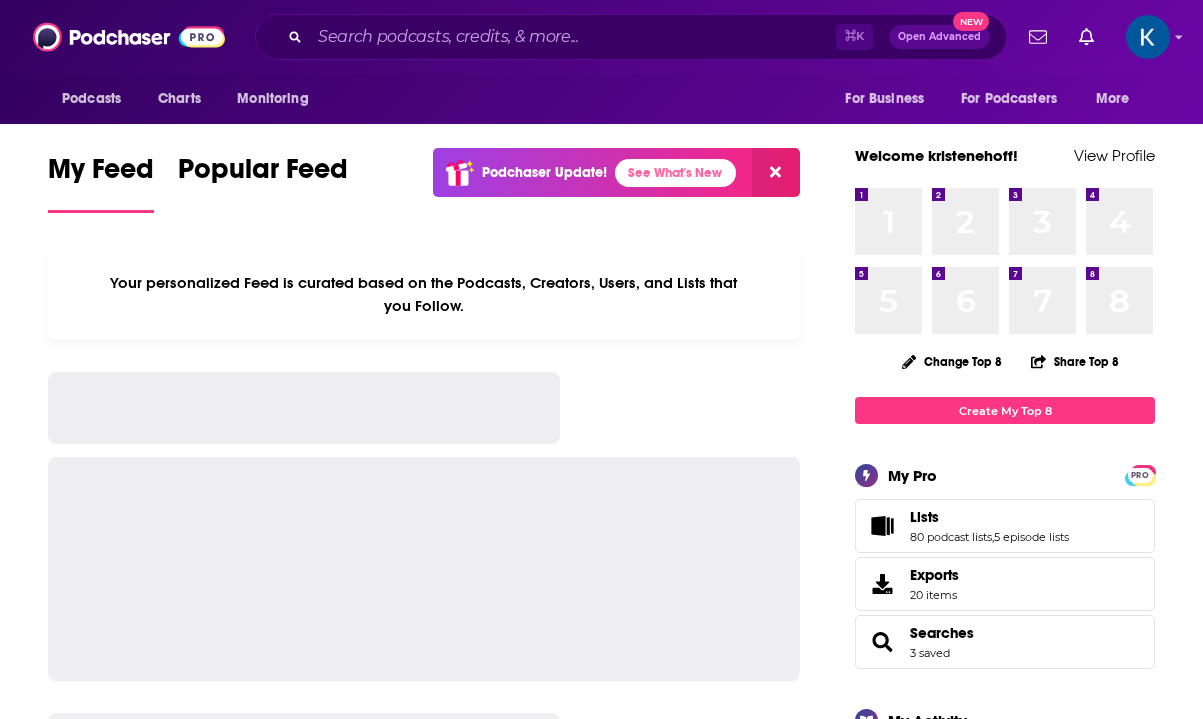 scroll, scrollTop: 0, scrollLeft: 0, axis: both 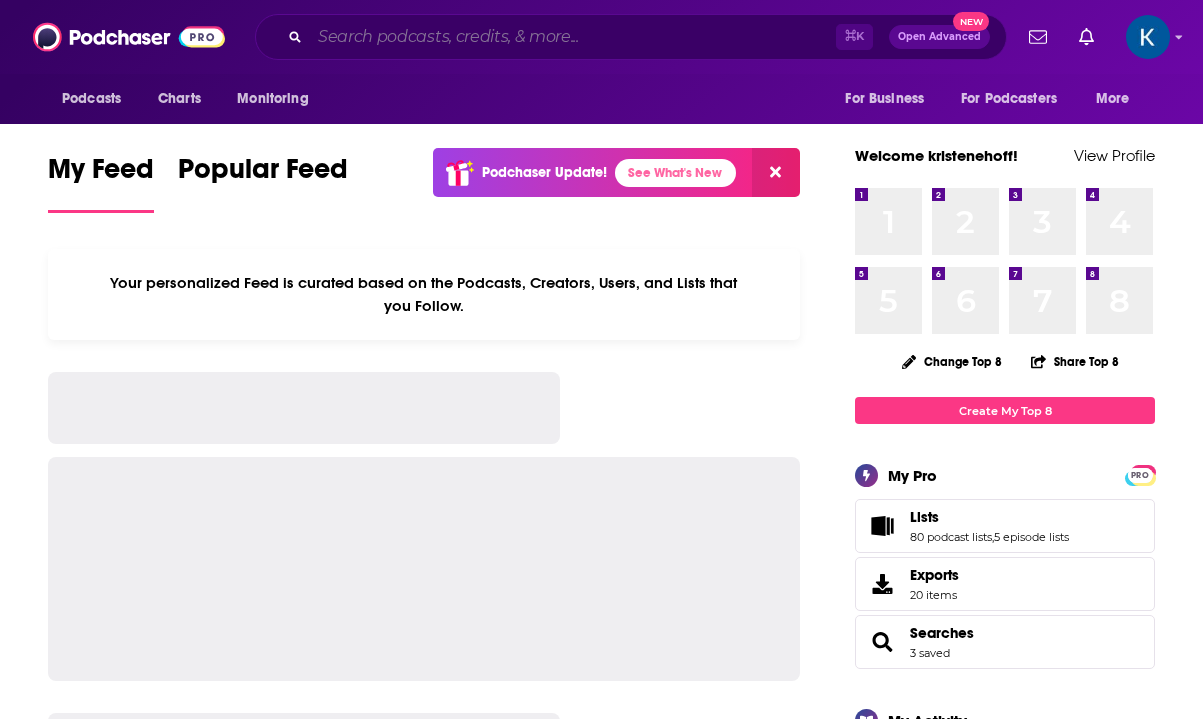 click at bounding box center [573, 37] 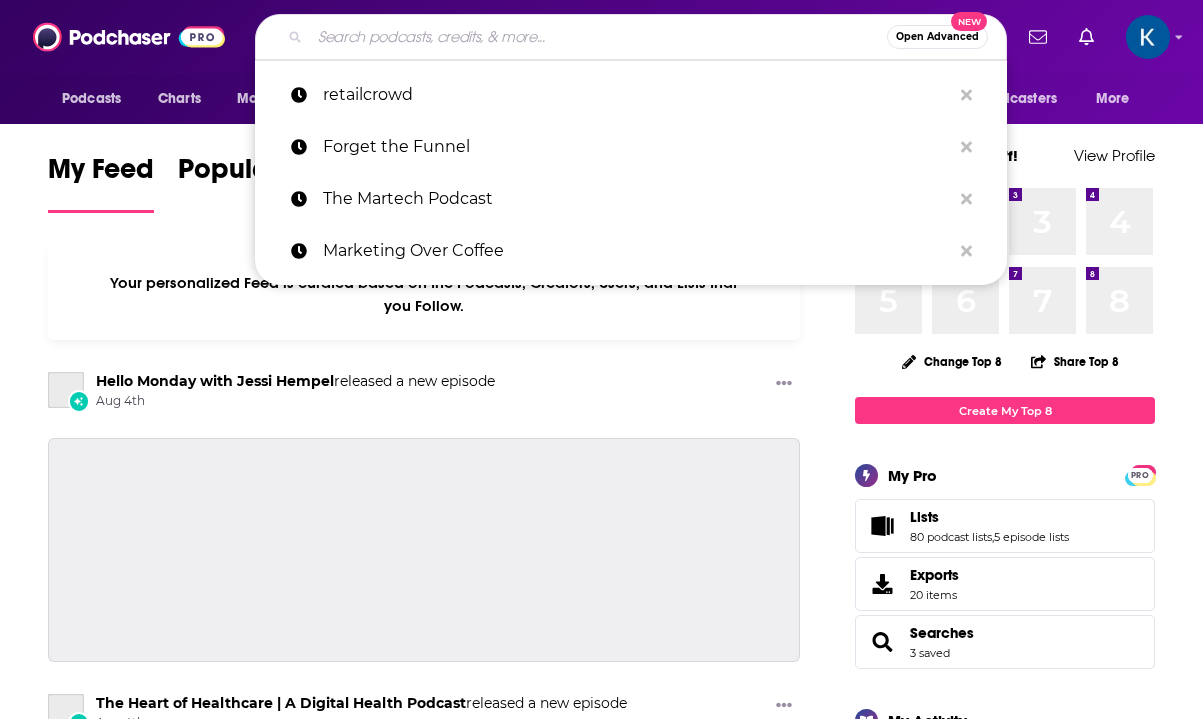 paste on "Martech360 Podcast" 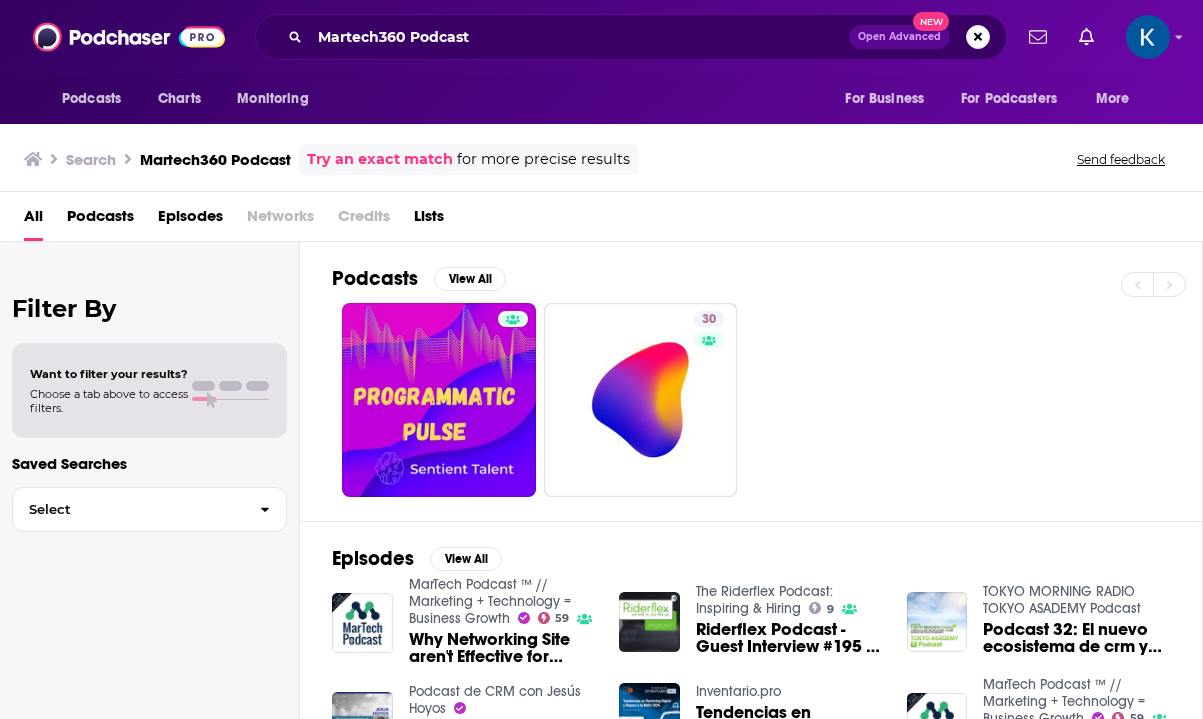 click on "Martech360 Podcast Open Advanced New" at bounding box center (631, 37) 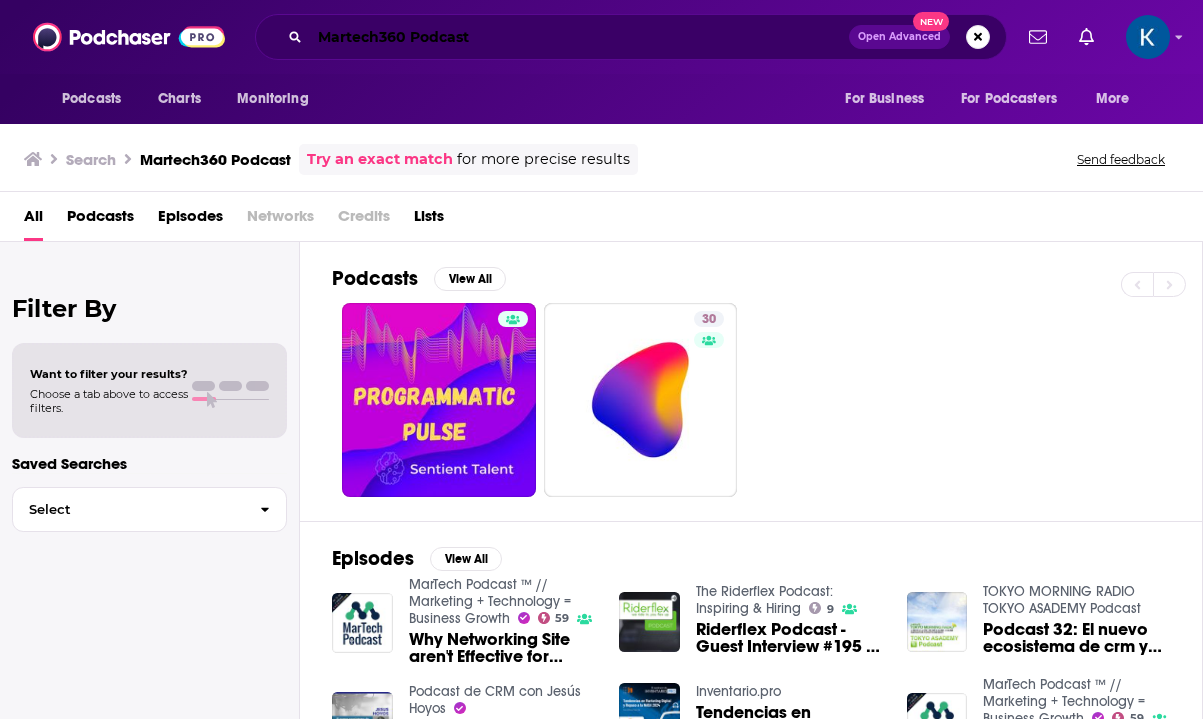 click on "Martech360 Podcast" at bounding box center (579, 37) 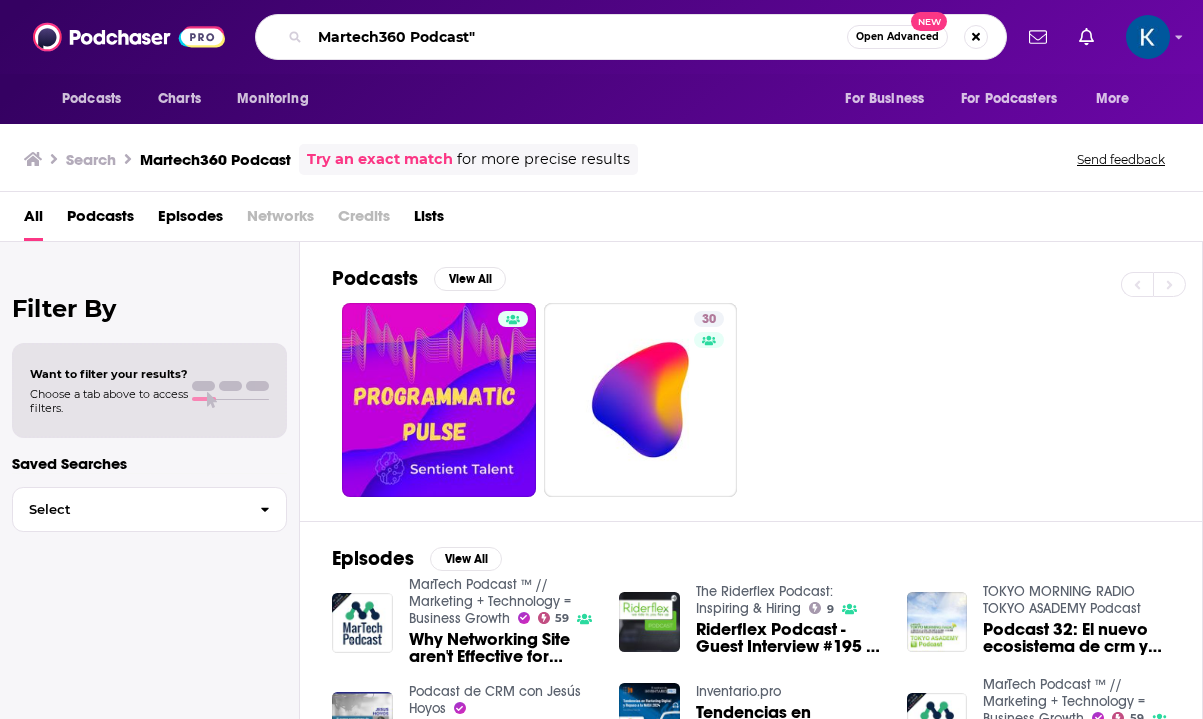 click on "Martech360 Podcast"" at bounding box center (578, 37) 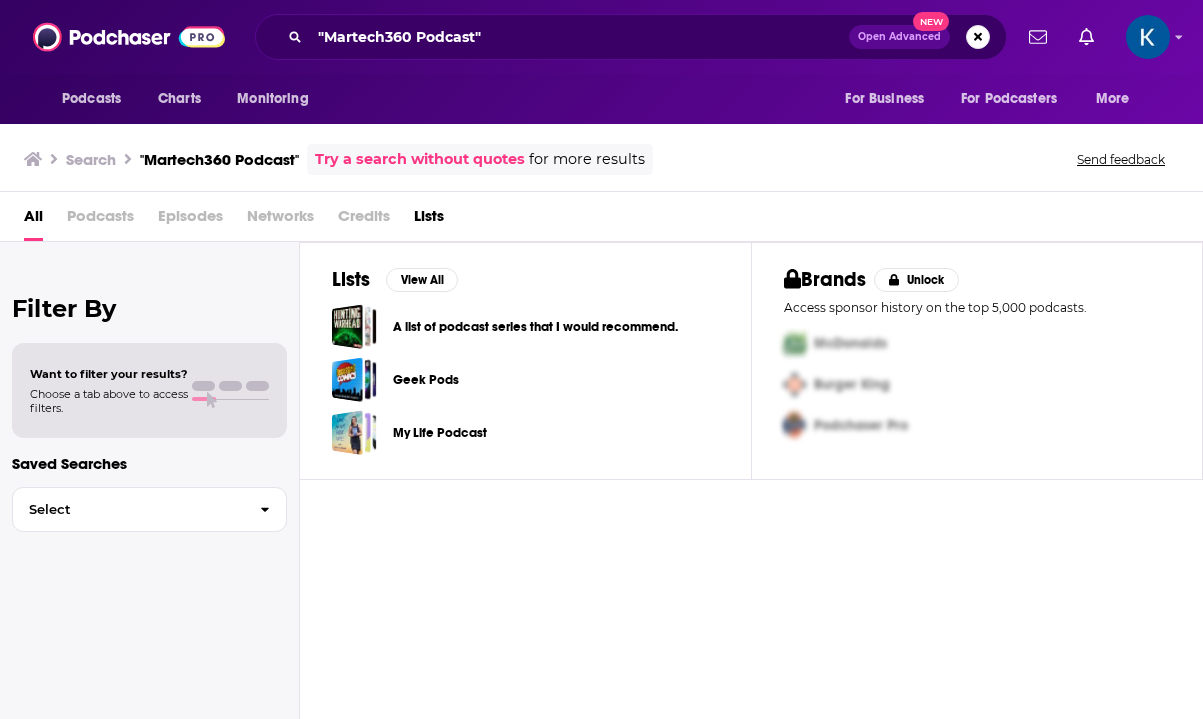 click on "Podcasts" at bounding box center [100, 220] 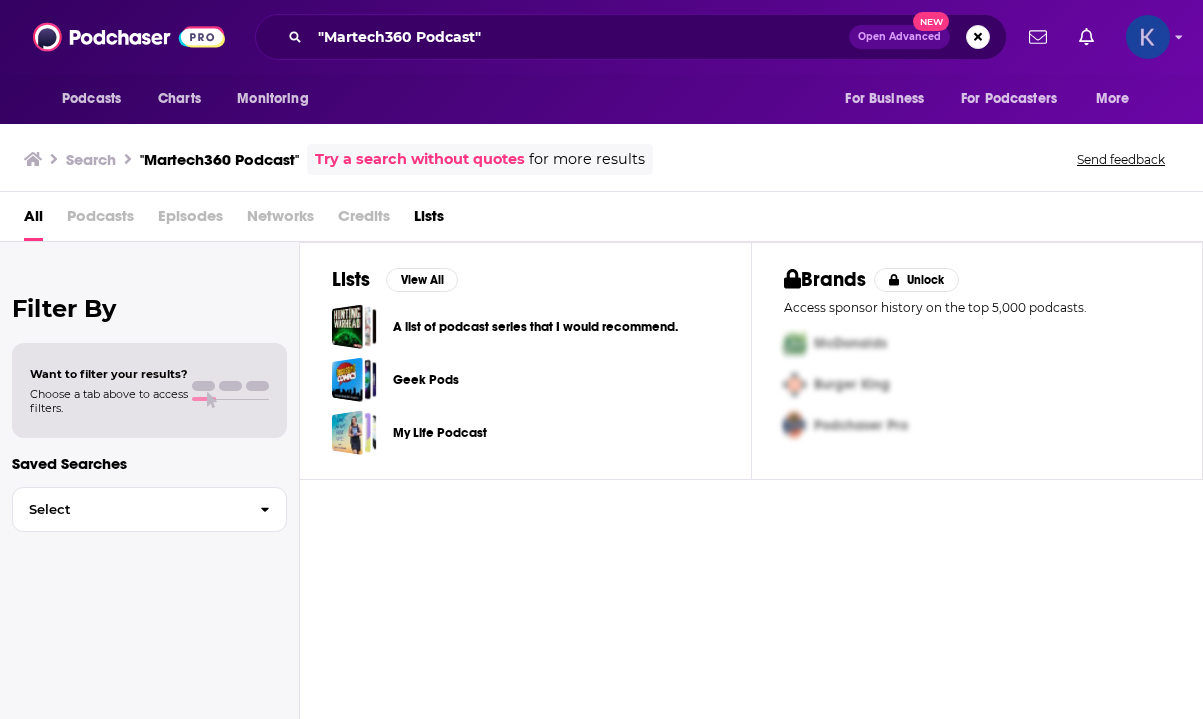 click at bounding box center (1148, 37) 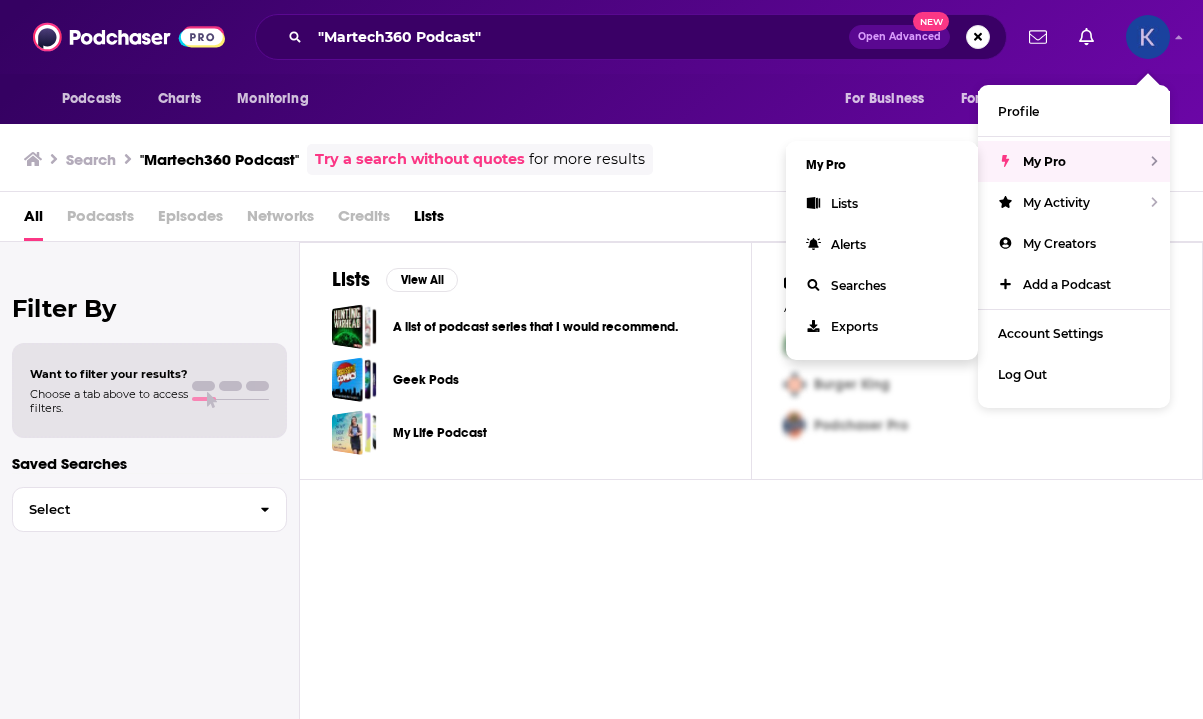 click on "My Pro" at bounding box center [1044, 161] 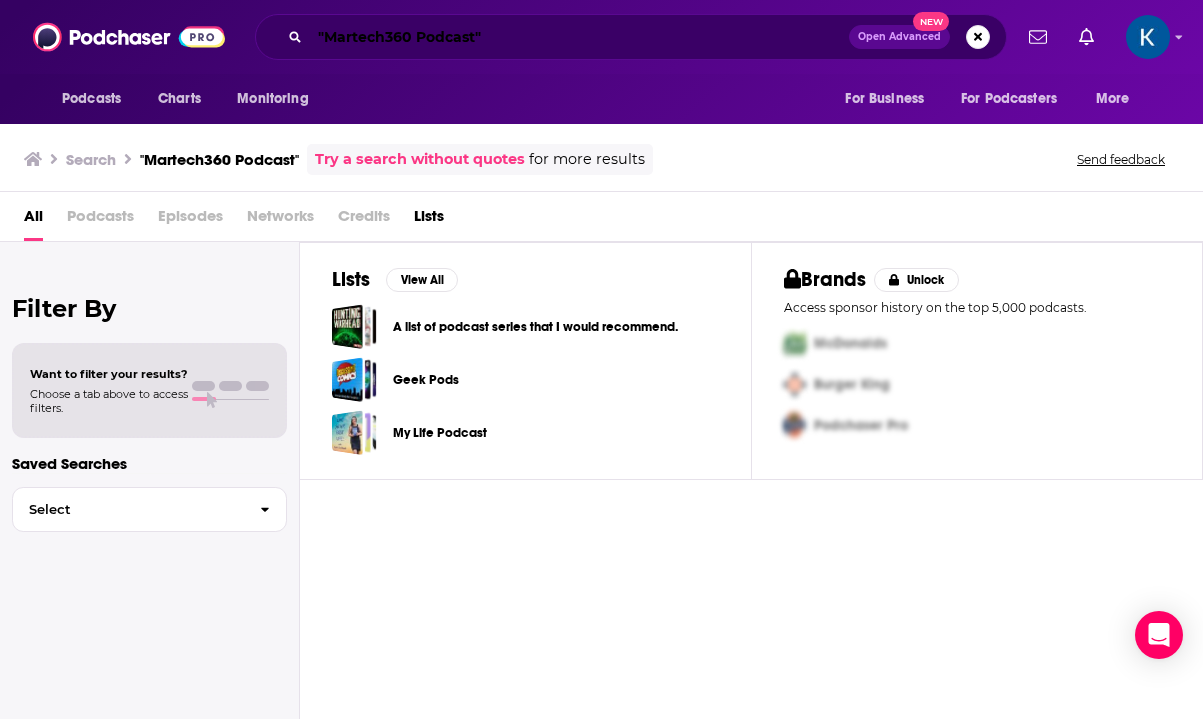 click on ""Martech360 Podcast"" at bounding box center (579, 37) 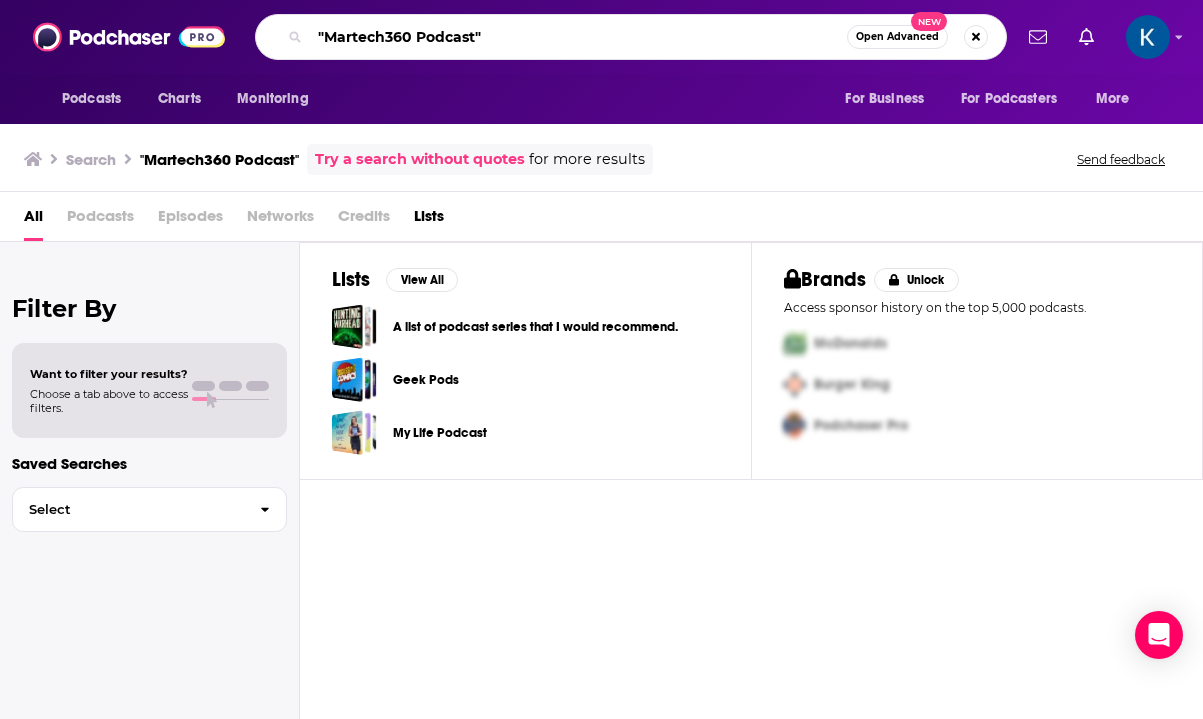 drag, startPoint x: 410, startPoint y: 37, endPoint x: 601, endPoint y: 47, distance: 191.2616 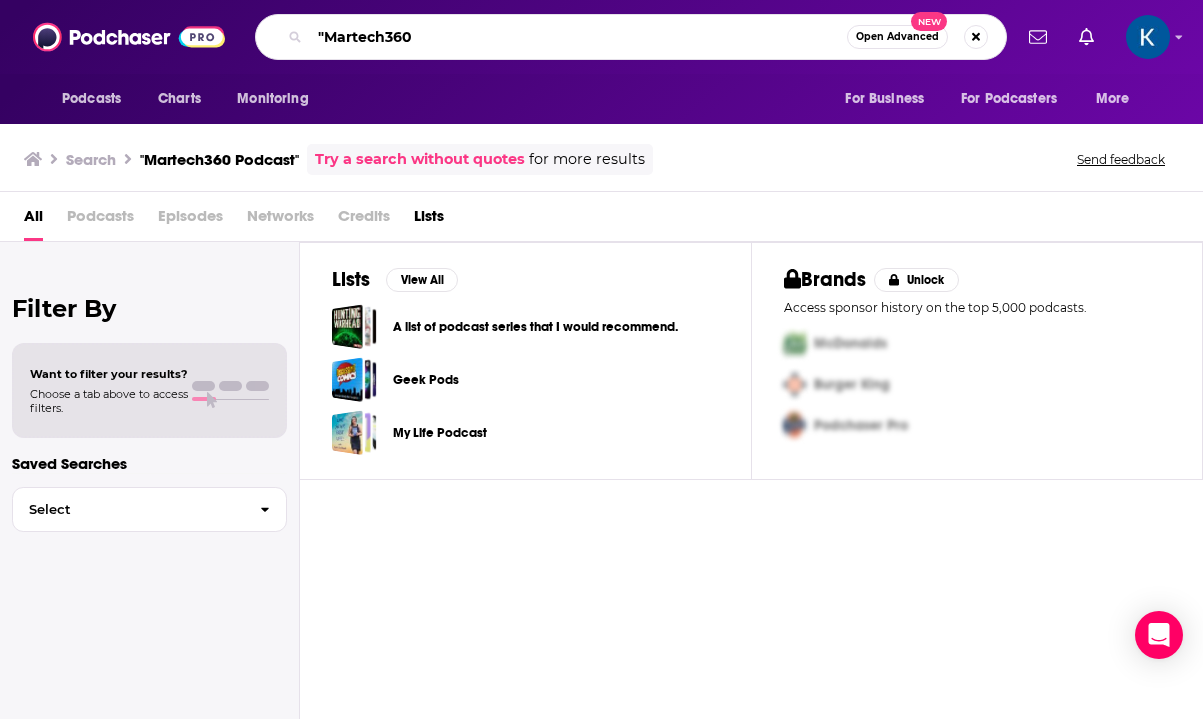 click on ""Martech360" at bounding box center (578, 37) 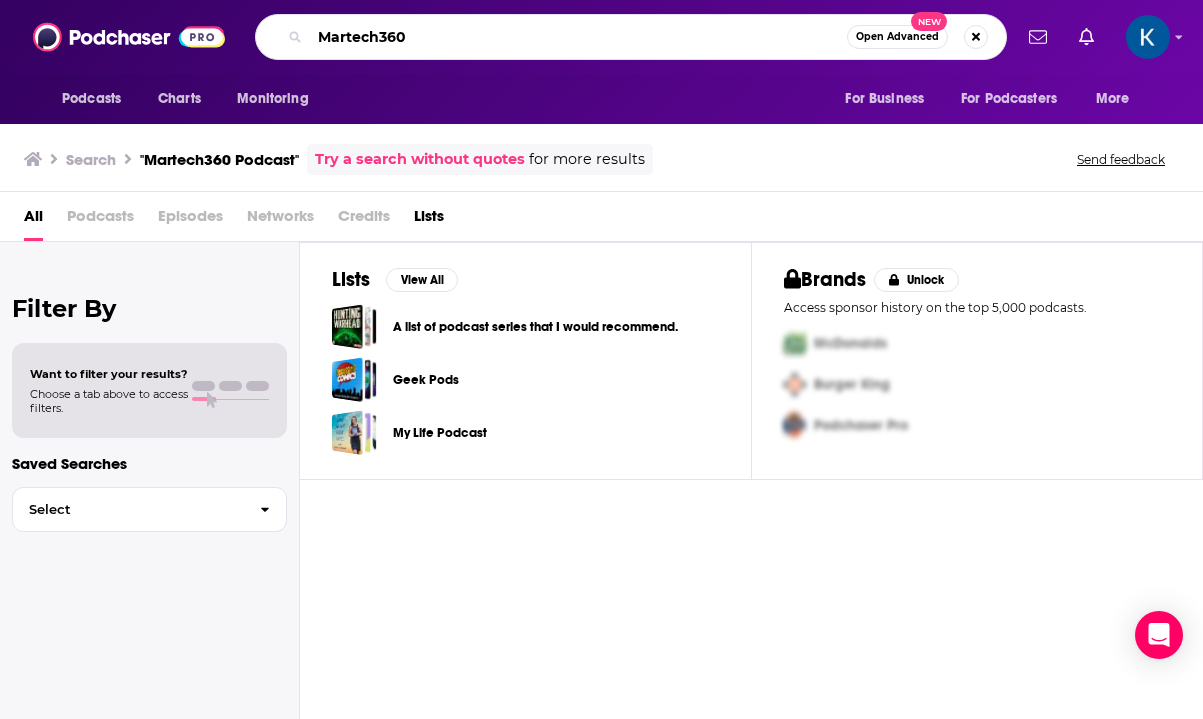 type on "Martech360" 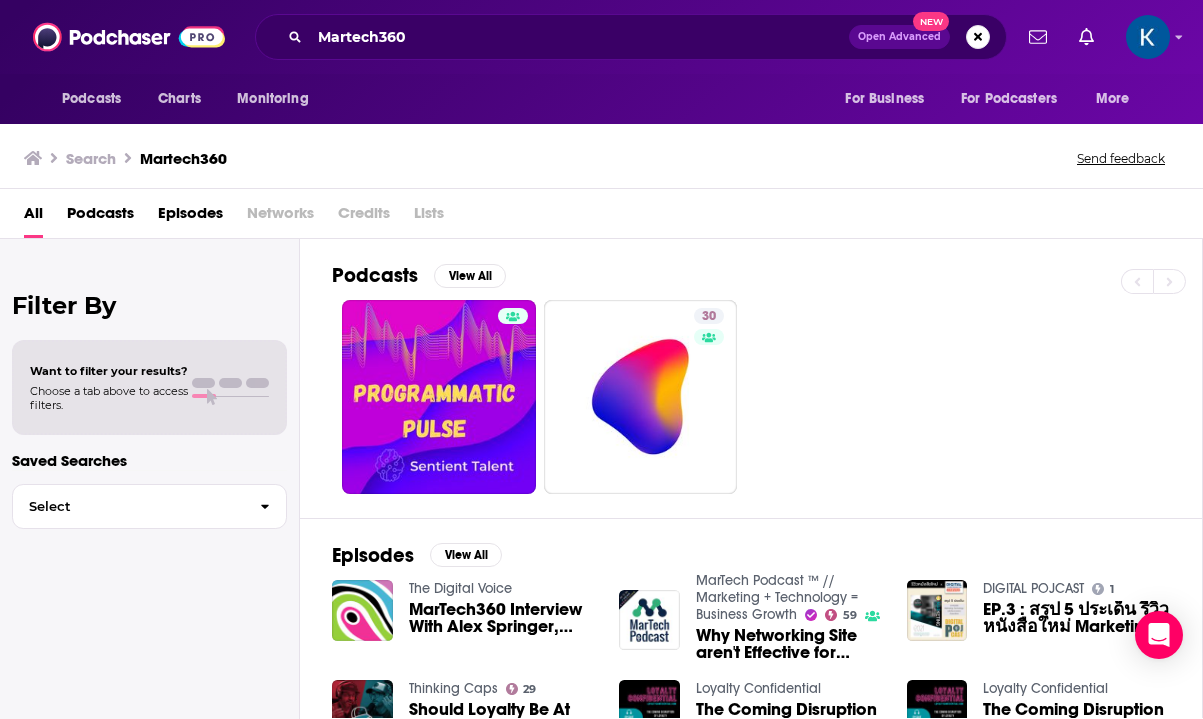 click on "Podcasts" at bounding box center (100, 217) 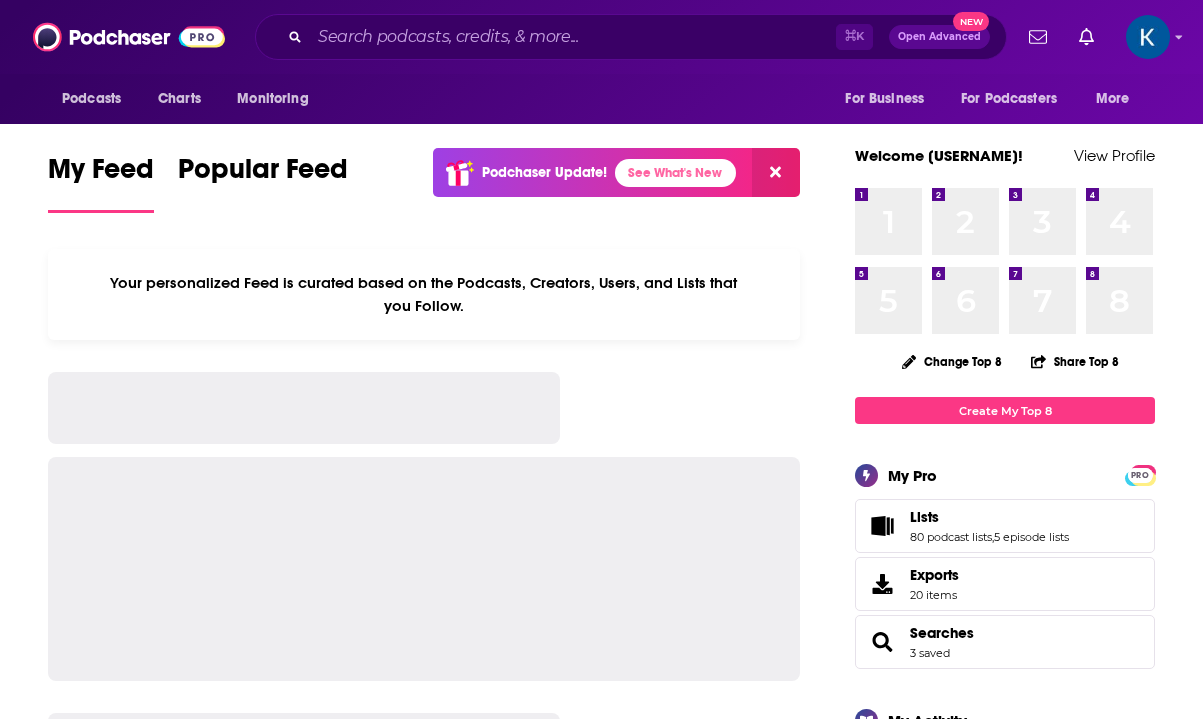 scroll, scrollTop: 0, scrollLeft: 0, axis: both 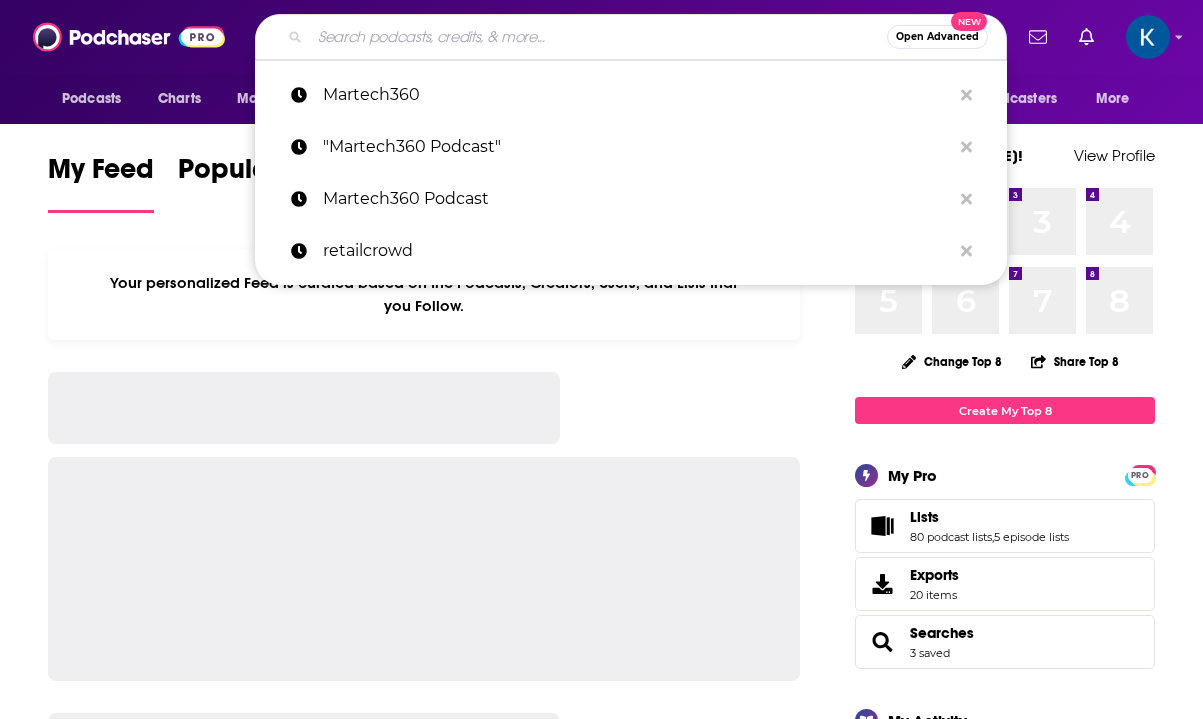 click at bounding box center [598, 37] 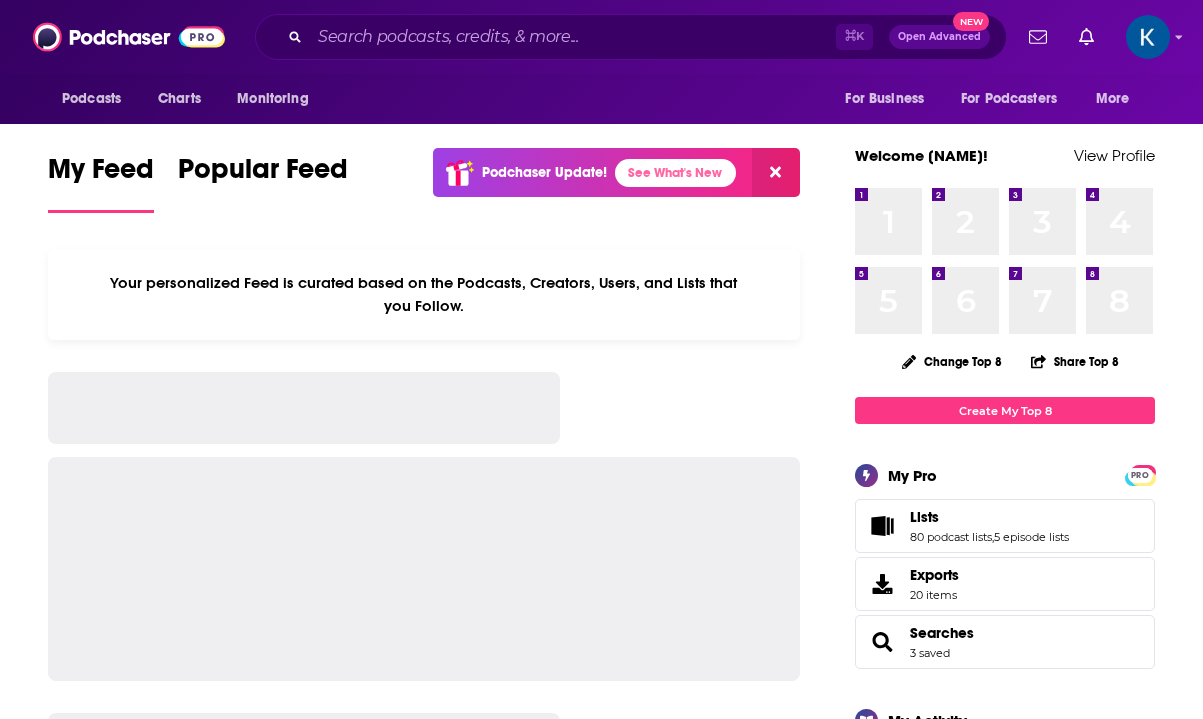 scroll, scrollTop: 0, scrollLeft: 0, axis: both 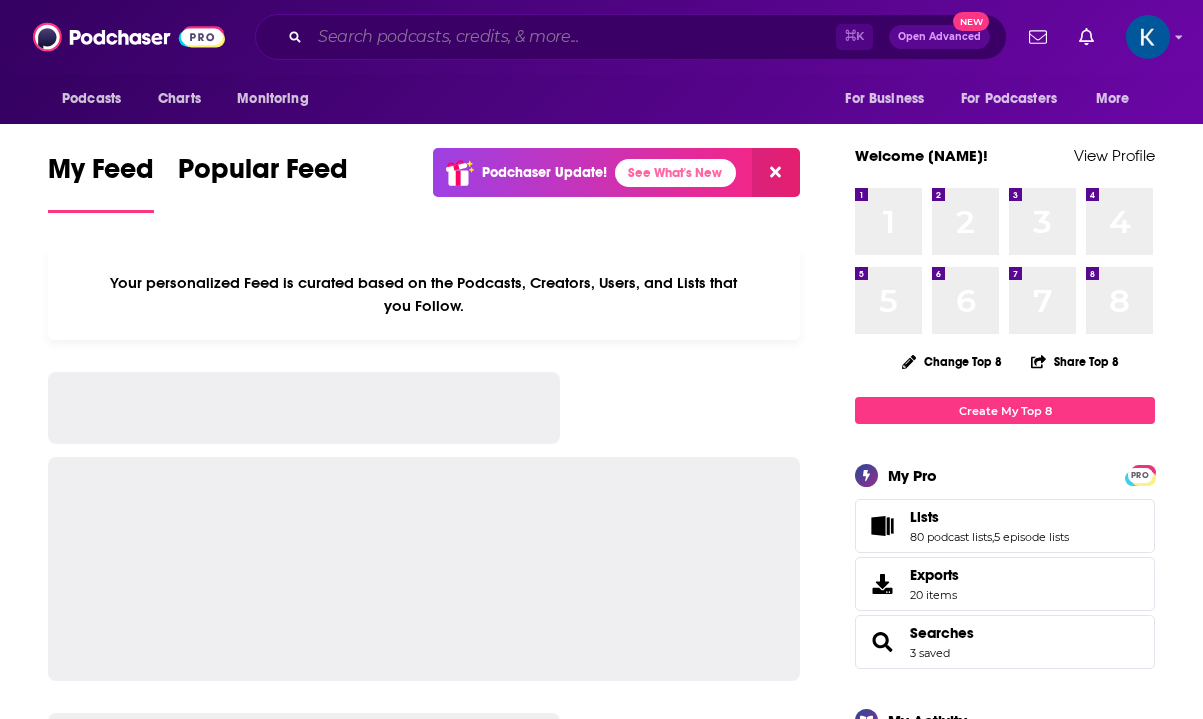 click at bounding box center (573, 37) 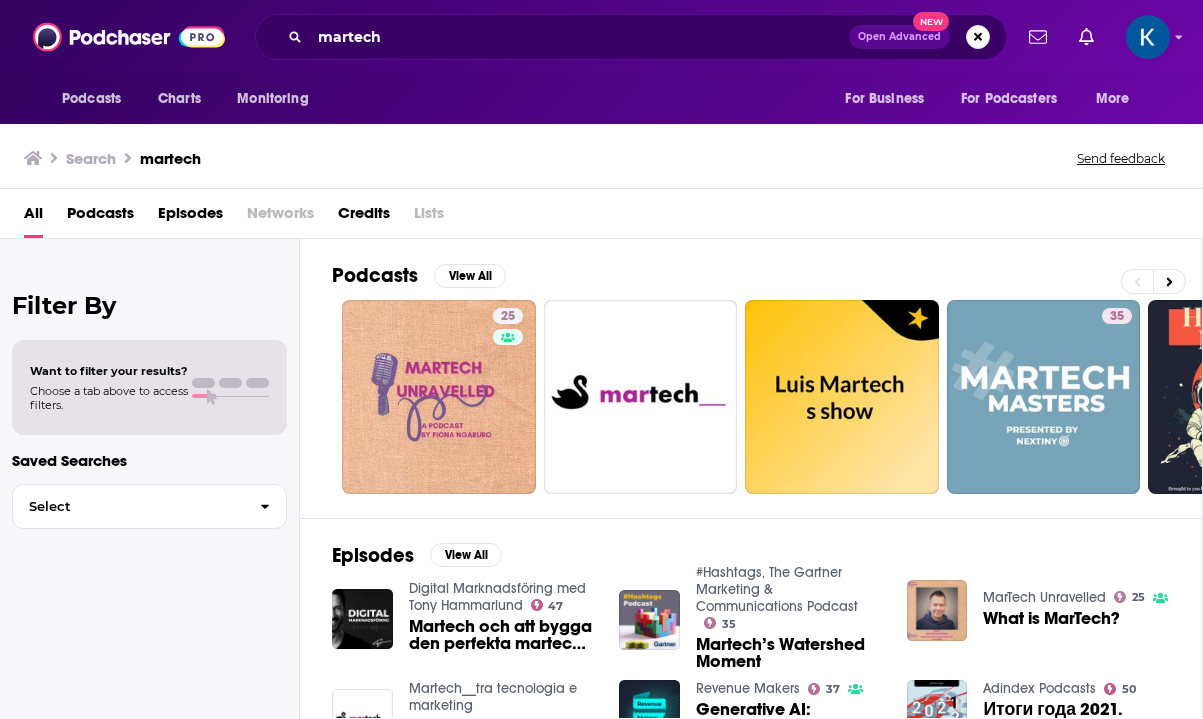 click on "Podcasts" at bounding box center (100, 217) 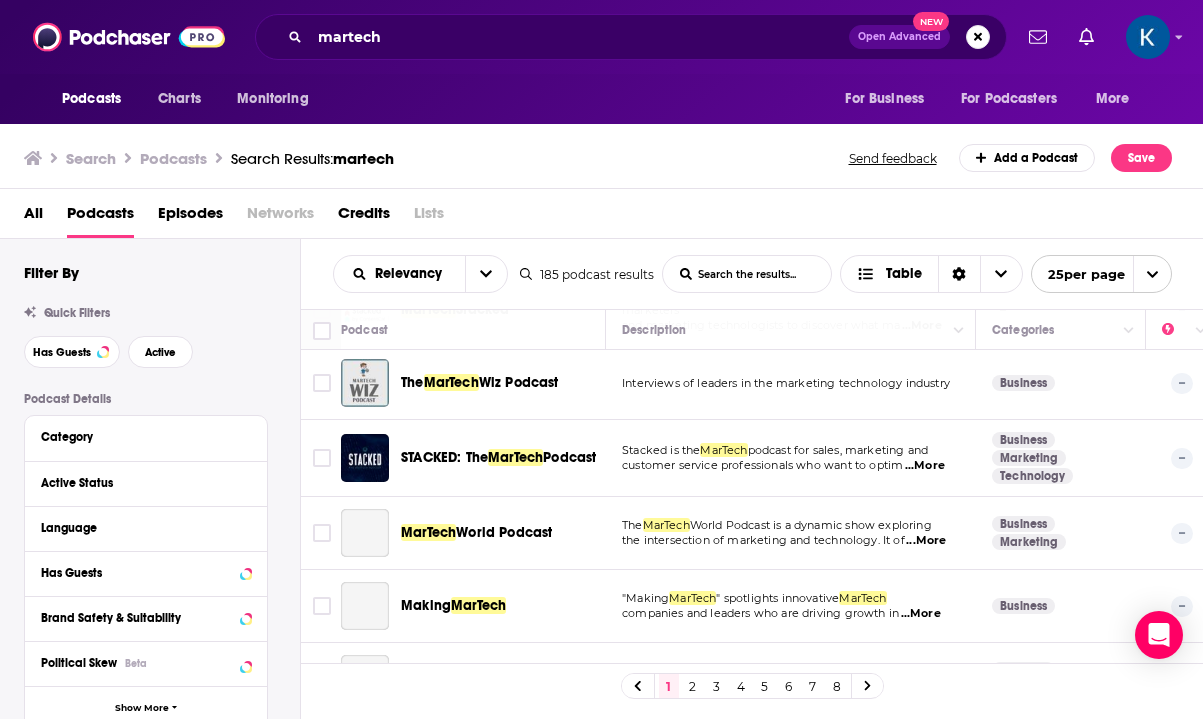 scroll, scrollTop: 1555, scrollLeft: 0, axis: vertical 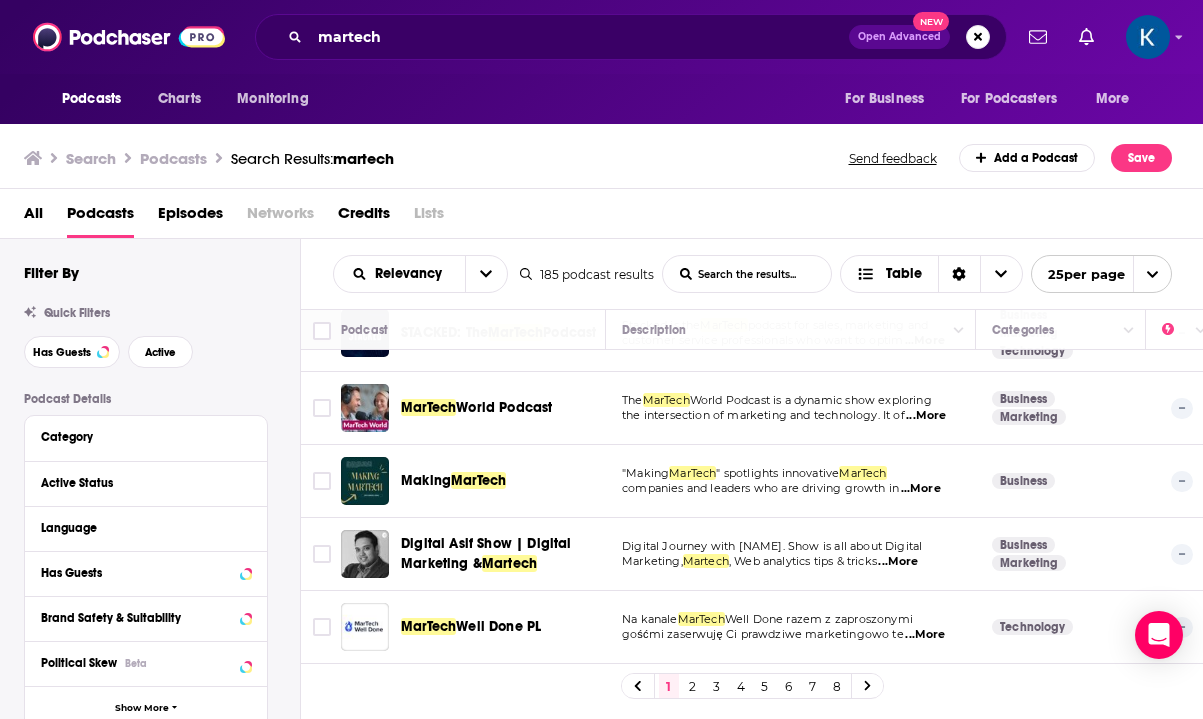 click on "2" at bounding box center (693, 686) 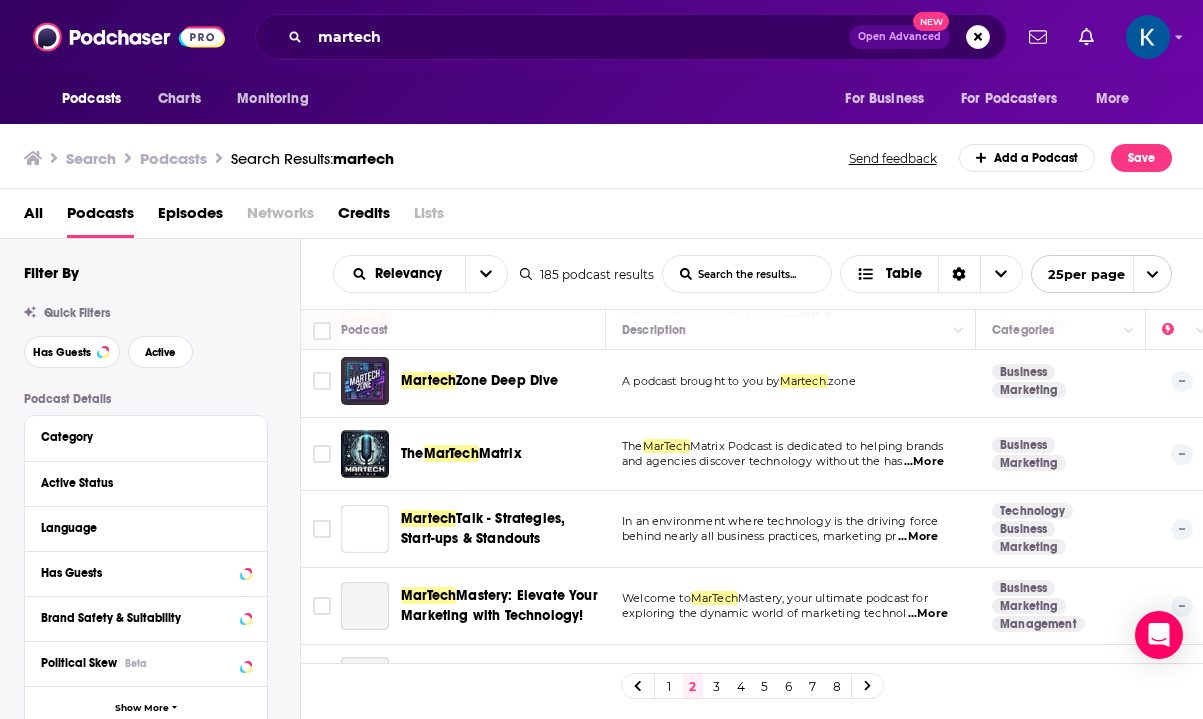 scroll, scrollTop: 1425, scrollLeft: 0, axis: vertical 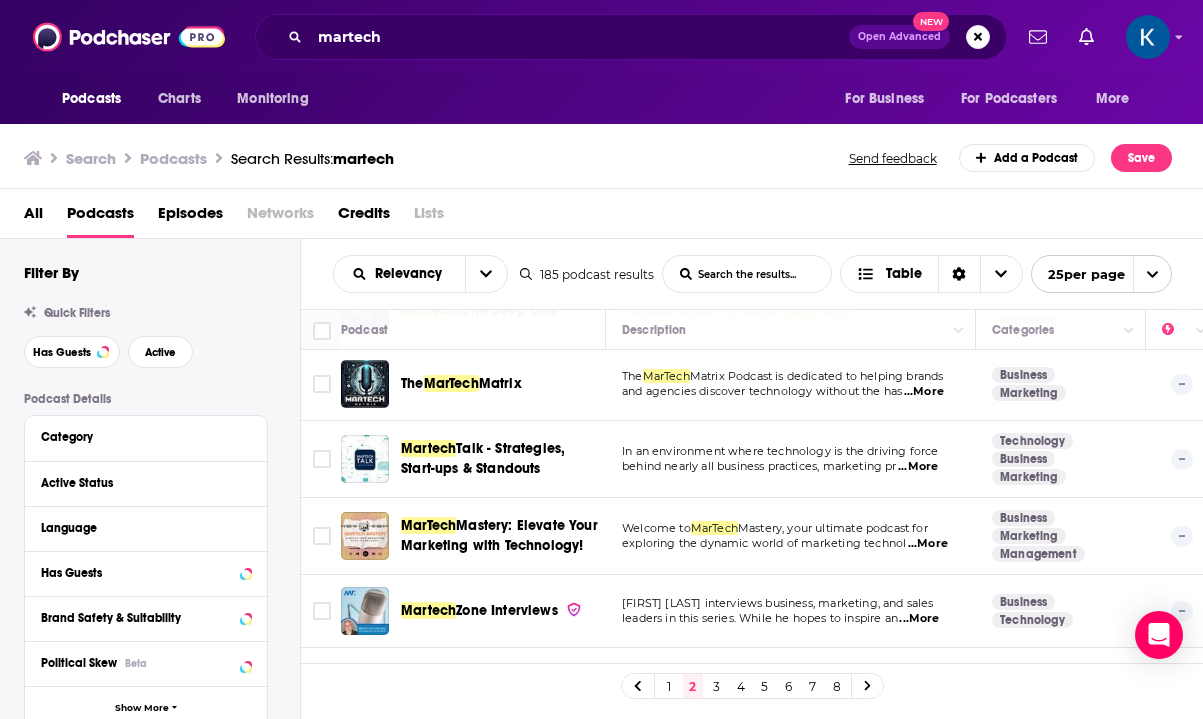 click on "3" at bounding box center (717, 686) 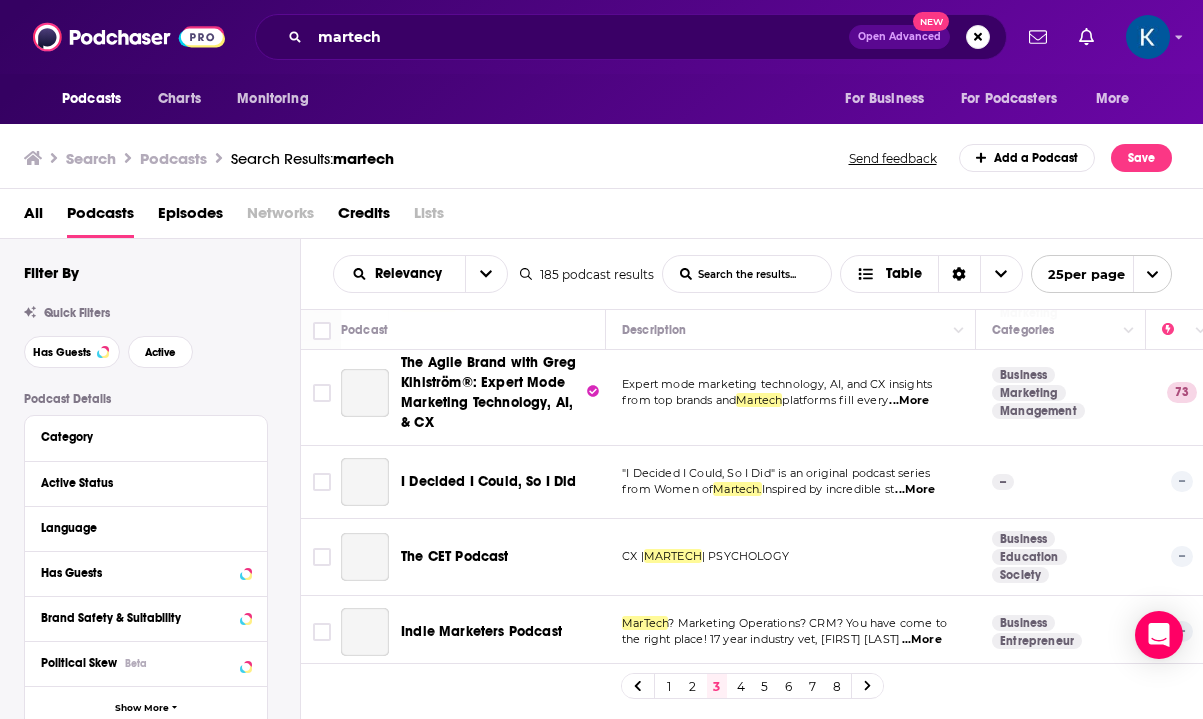 scroll, scrollTop: 1595, scrollLeft: 0, axis: vertical 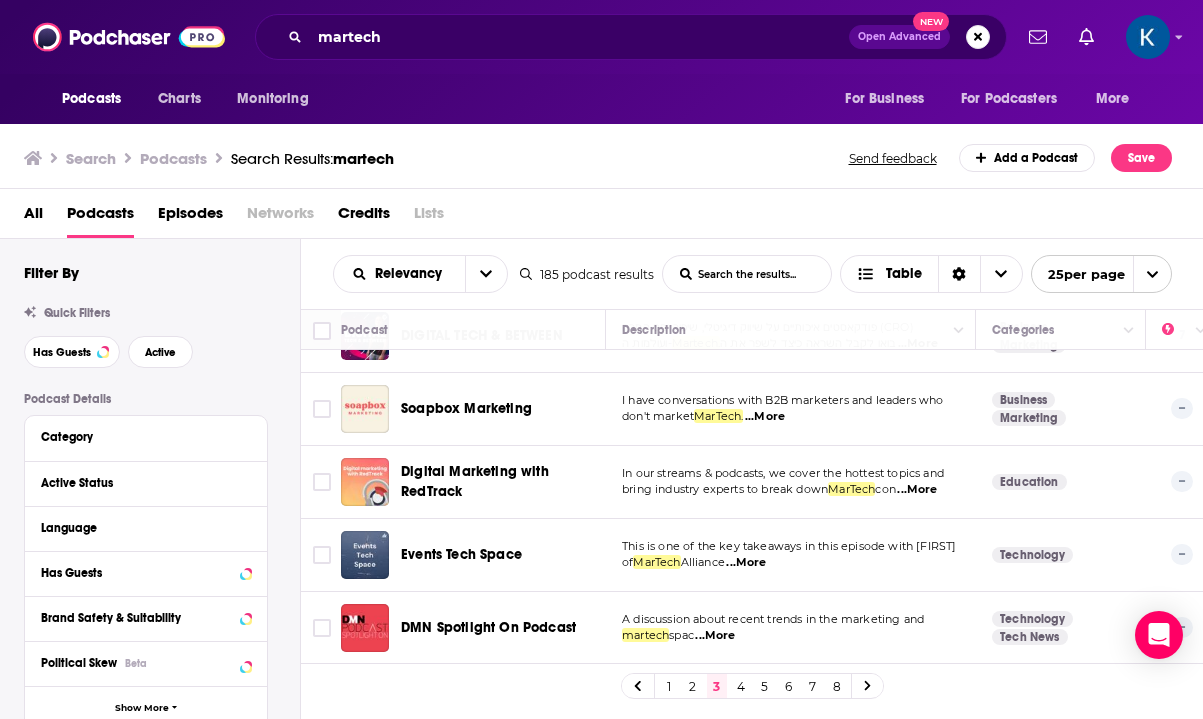 click on "3" at bounding box center (717, 686) 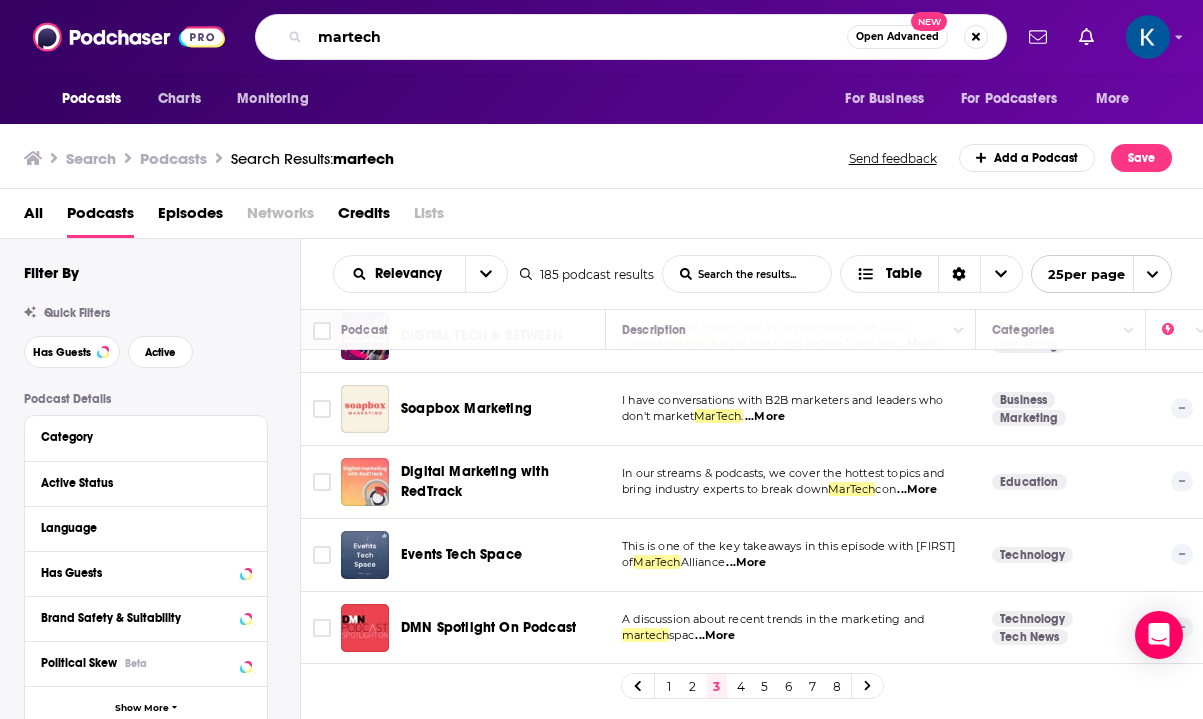 click on "martech" at bounding box center (578, 37) 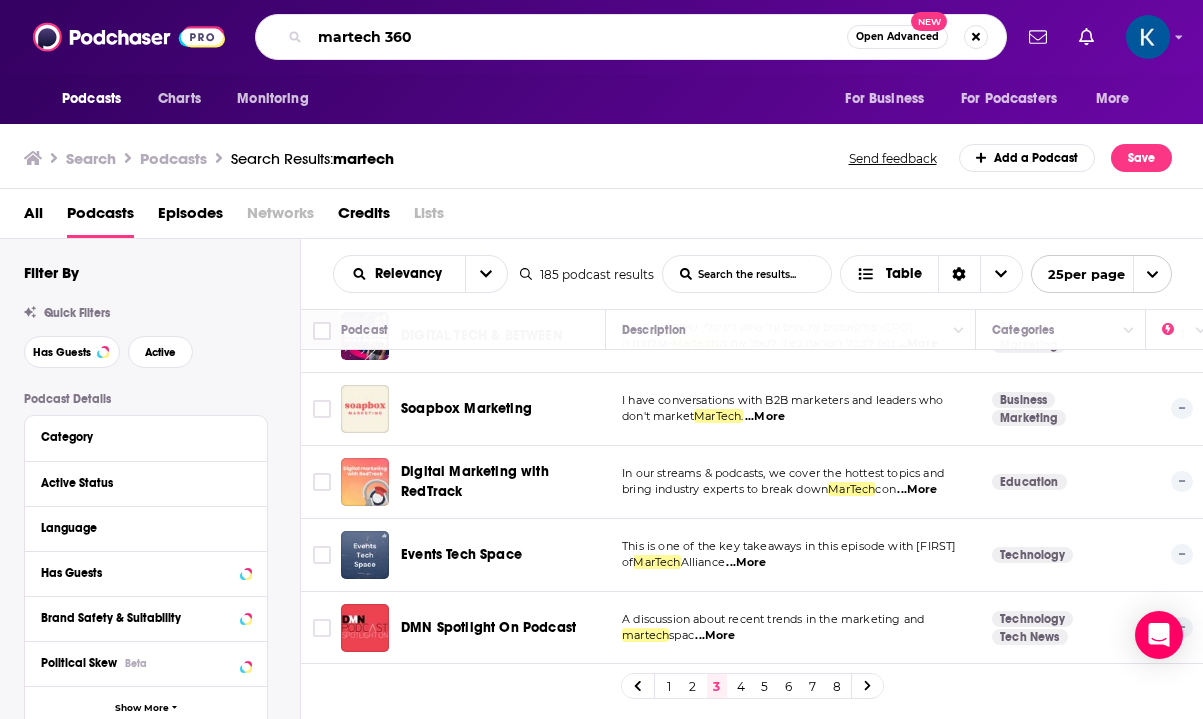 type on "martech 360" 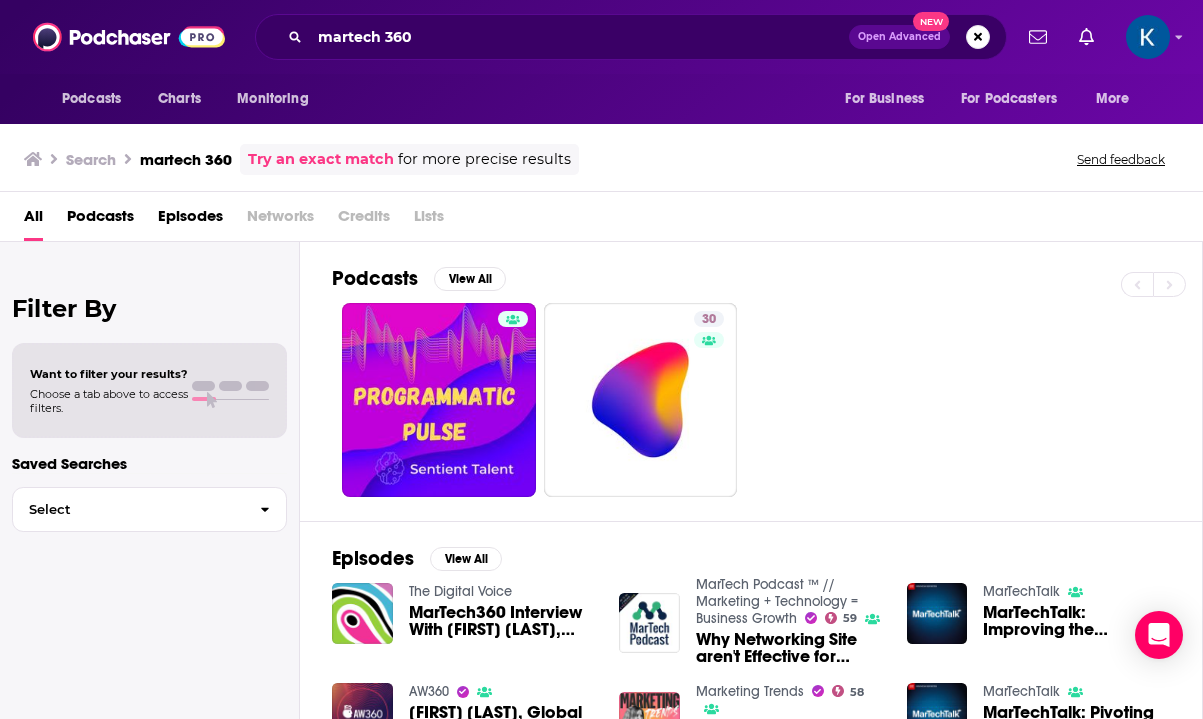 click on "MarTech360 Interview With [FIRST] [LAST], Area Vice President, EMEA, [COMPANY]" at bounding box center [502, 621] 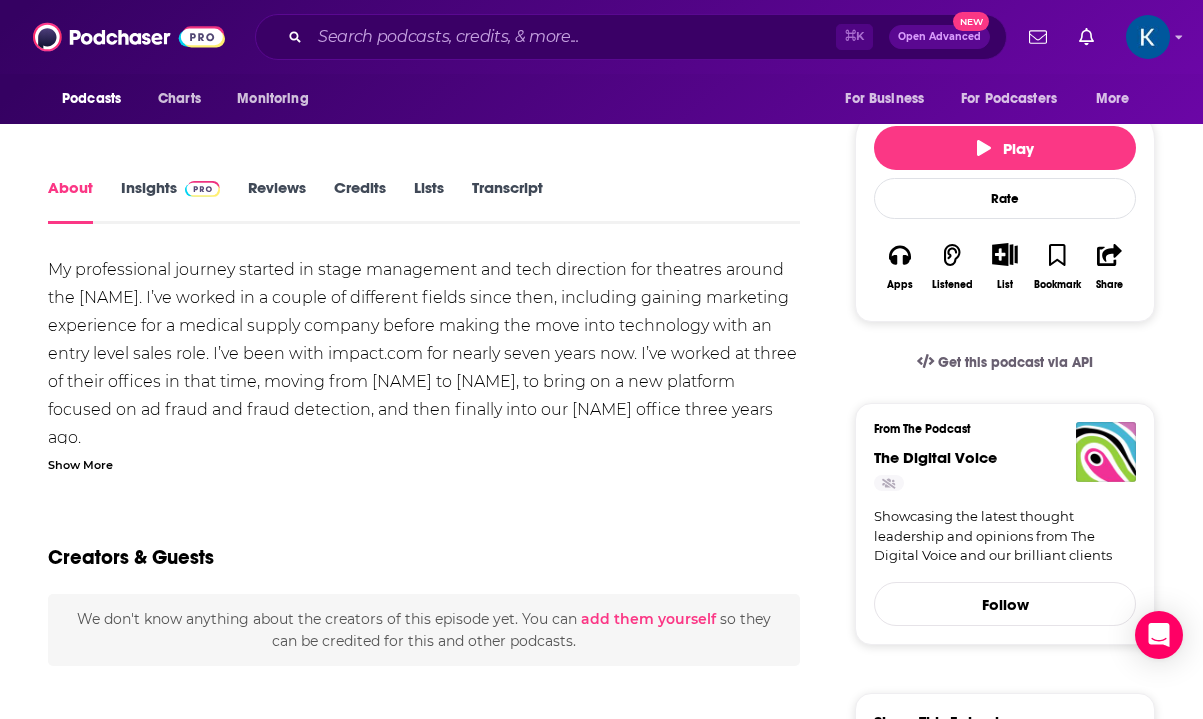 scroll, scrollTop: 354, scrollLeft: 0, axis: vertical 